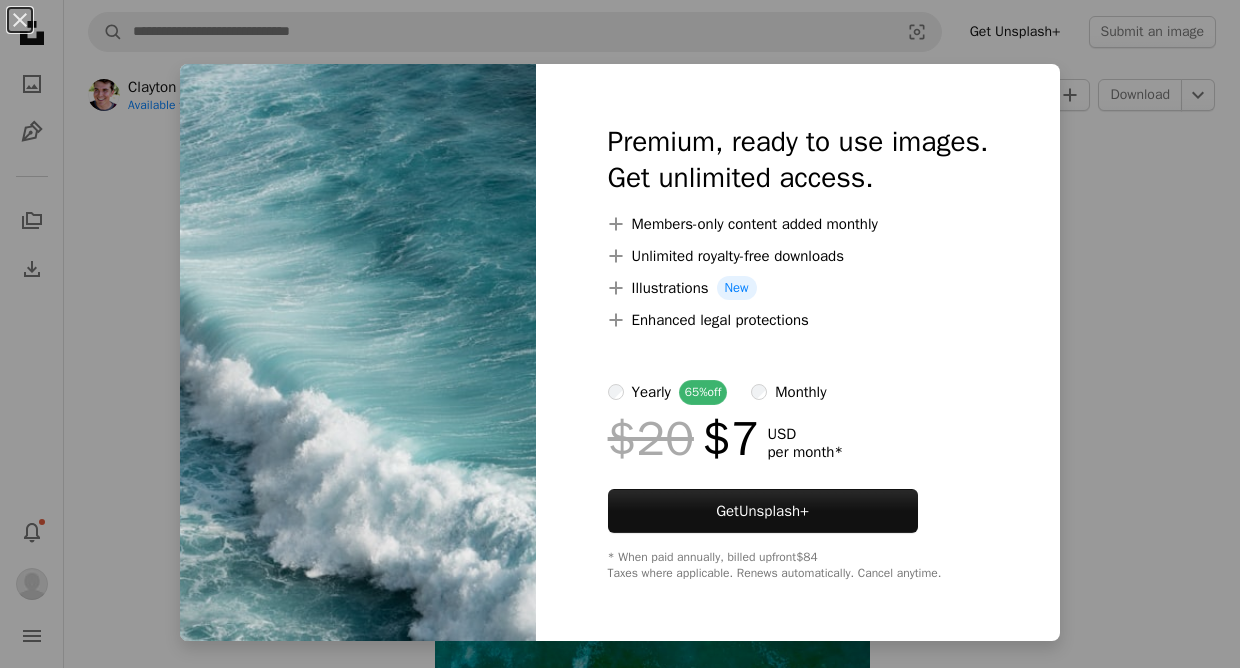 scroll, scrollTop: 2100, scrollLeft: 0, axis: vertical 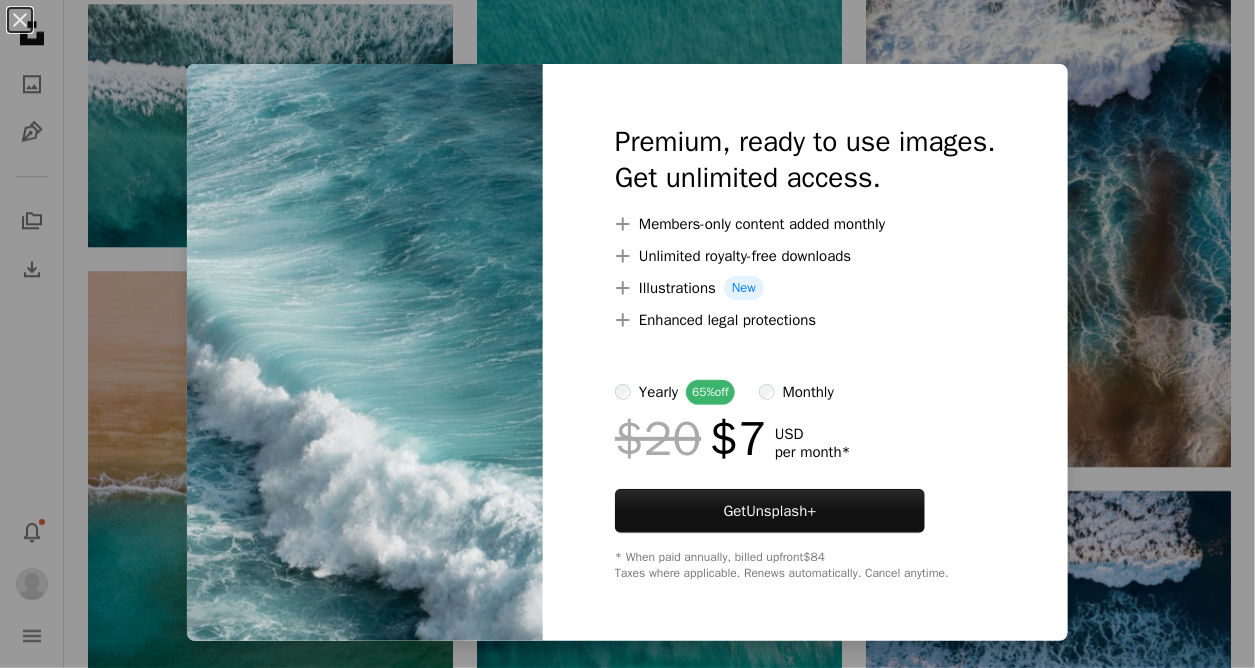 click on "An X shape Premium, ready to use images. Get unlimited access. A plus sign Members-only content added monthly A plus sign Unlimited royalty-free downloads A plus sign Illustrations  New A plus sign Enhanced legal protections yearly 65%  off monthly $20   $7 USD per month * Get  Unsplash+ * When paid annually, billed upfront  $84 Taxes where applicable. Renews automatically. Cancel anytime." at bounding box center (627, 334) 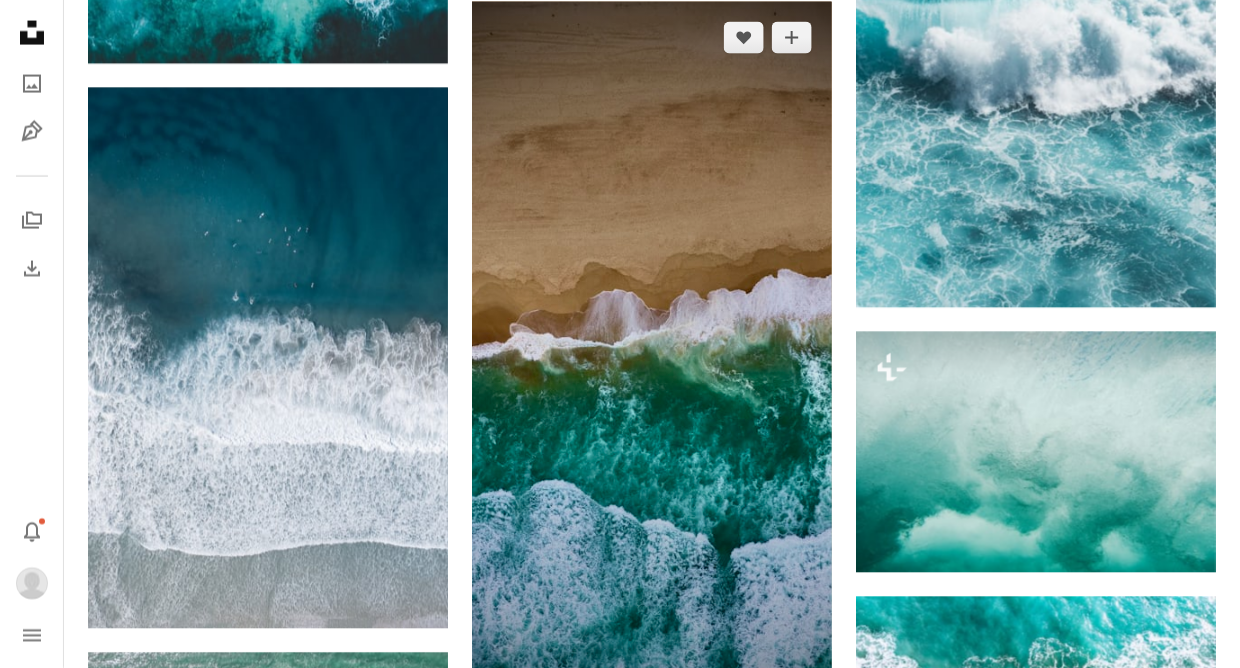 scroll, scrollTop: 3000, scrollLeft: 0, axis: vertical 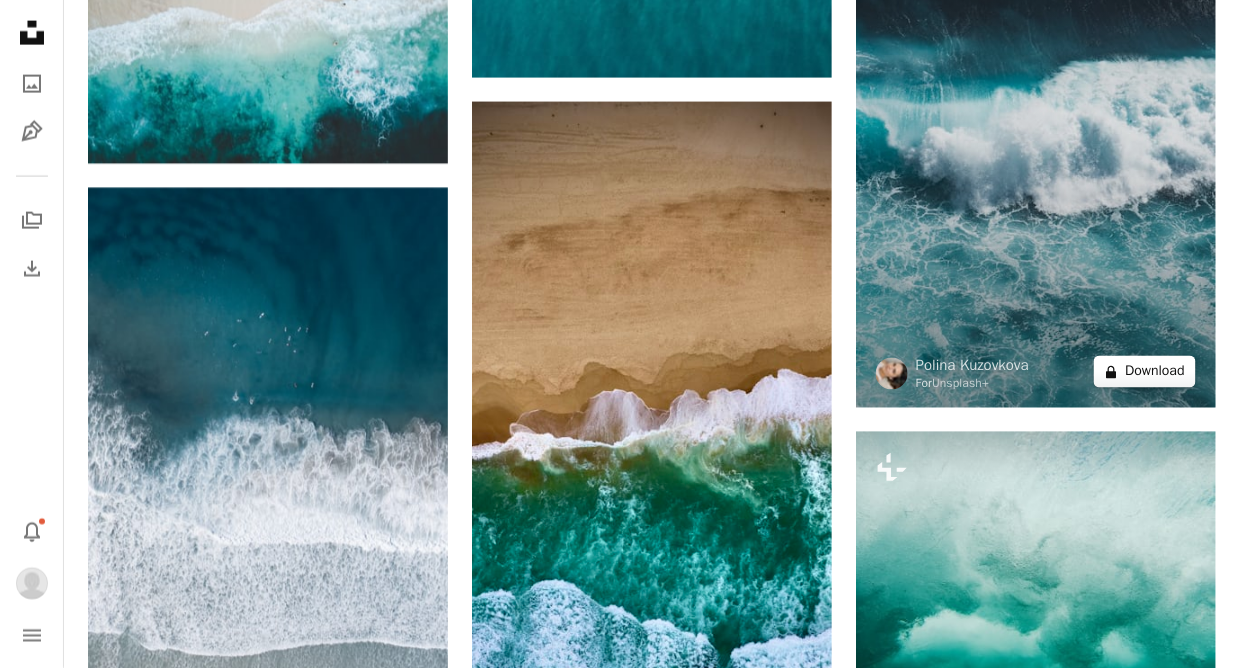 click on "A lock Download" at bounding box center (1145, 372) 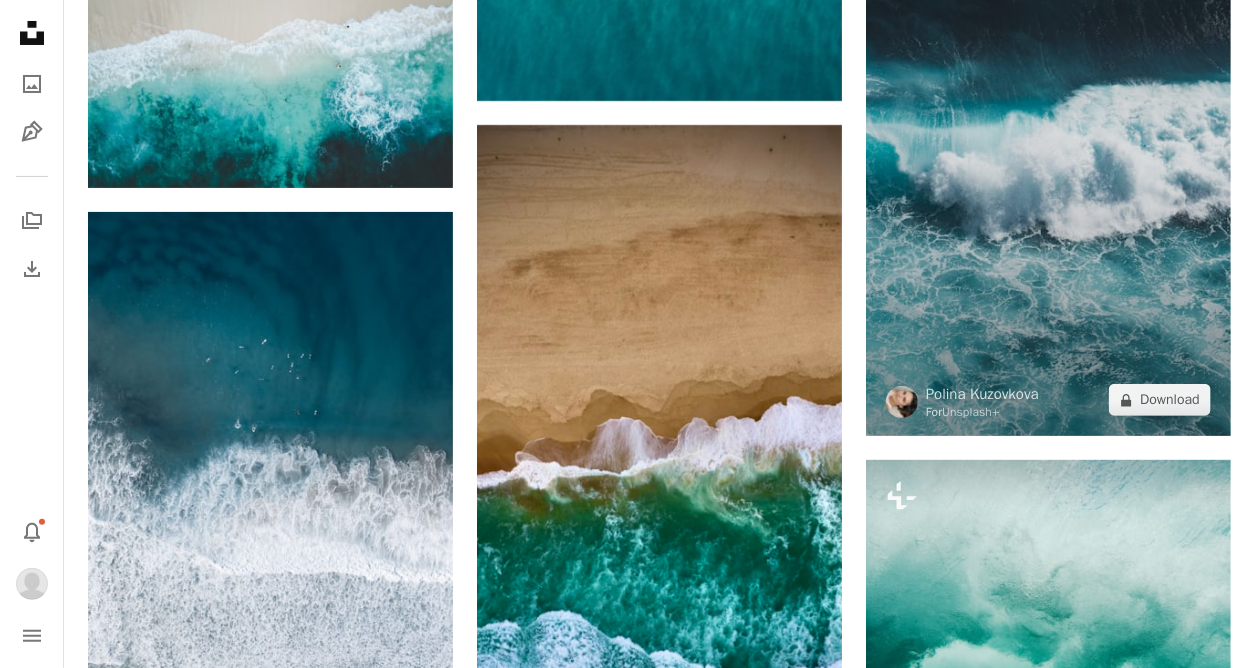 drag, startPoint x: 1121, startPoint y: 429, endPoint x: 1098, endPoint y: 363, distance: 69.89278 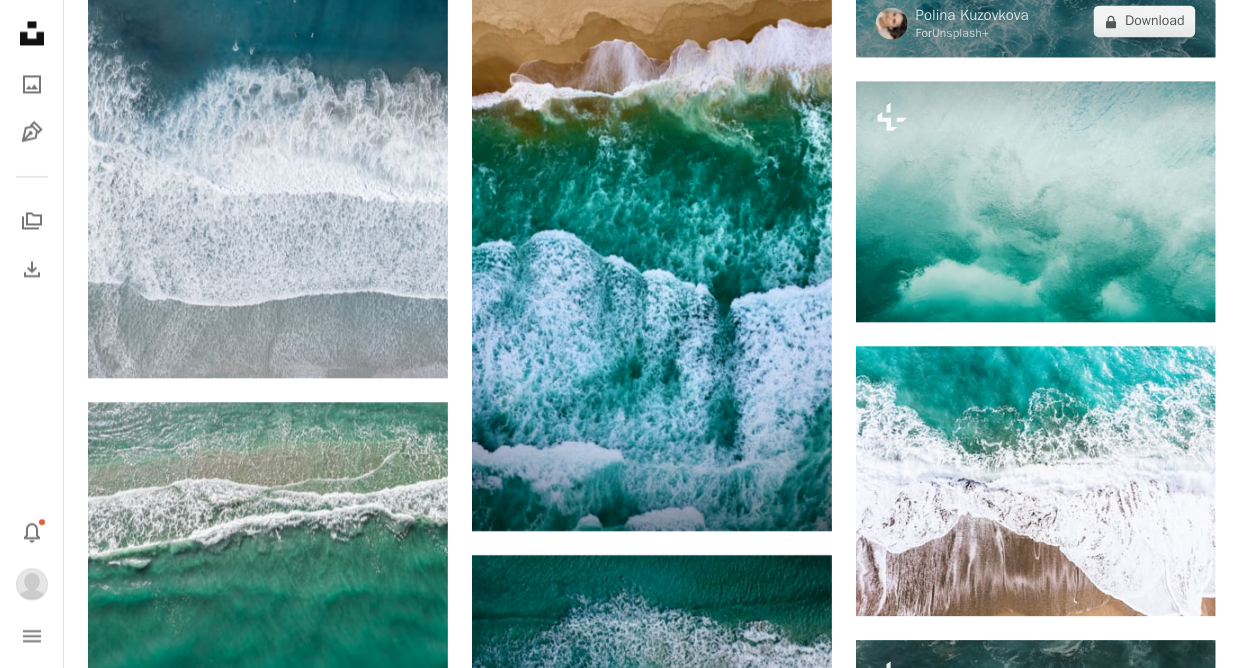 scroll, scrollTop: 3500, scrollLeft: 0, axis: vertical 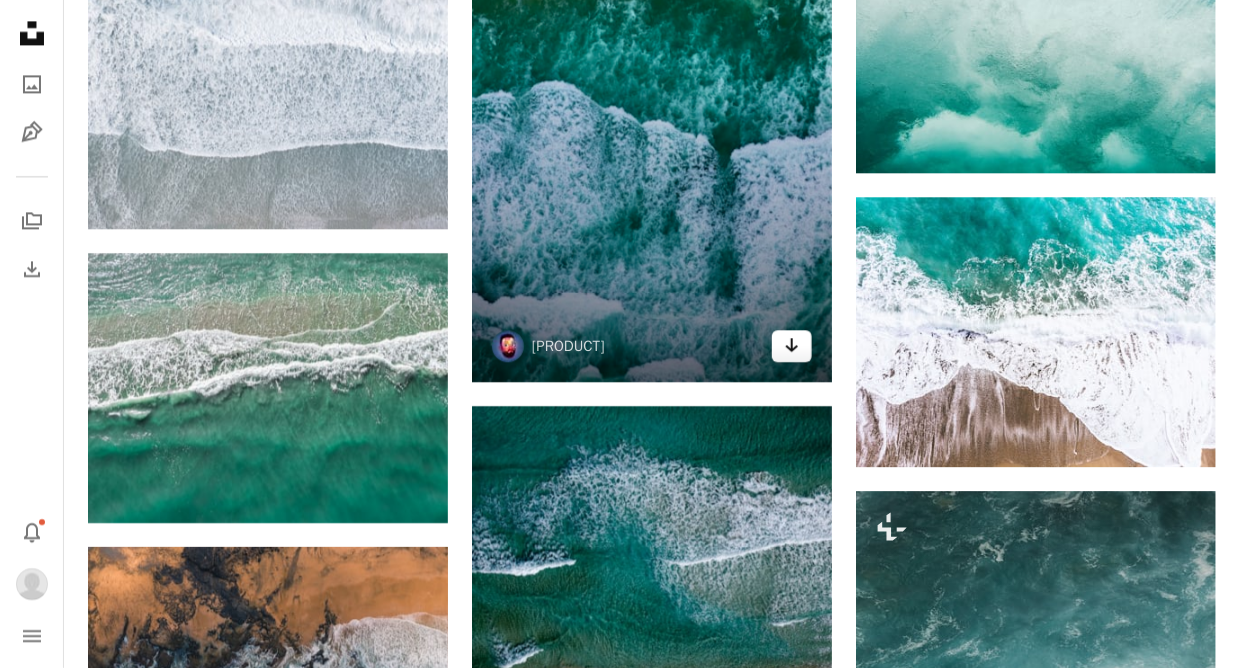 click on "Arrow pointing down" 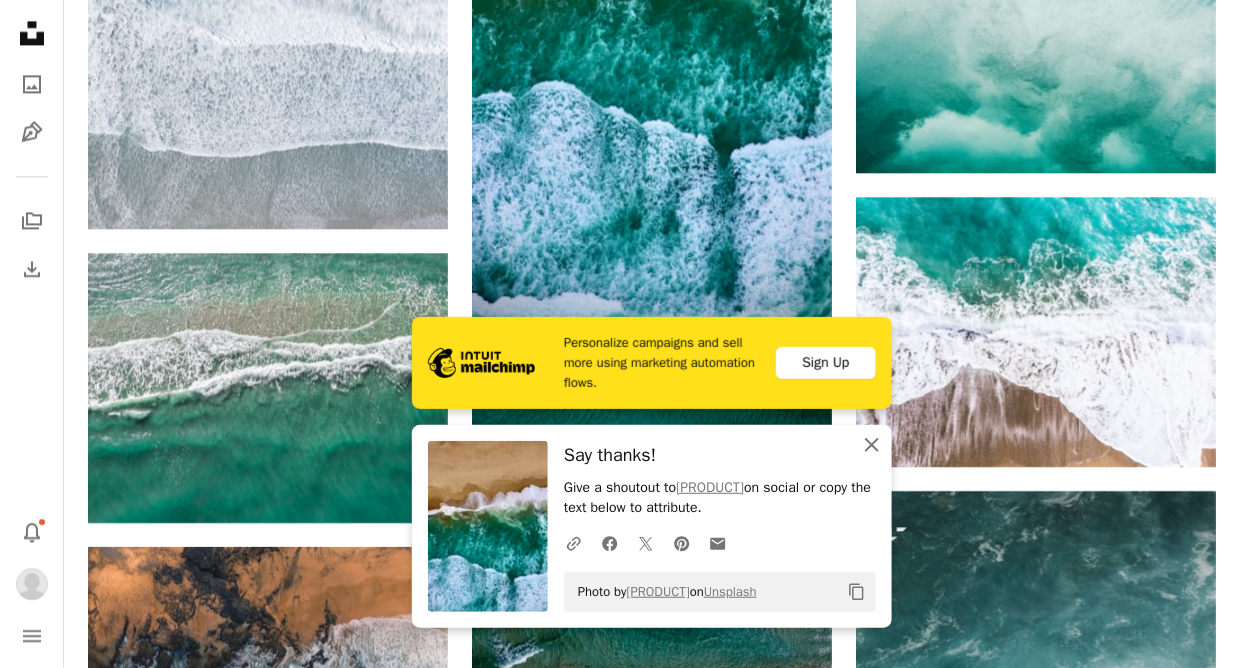 drag, startPoint x: 875, startPoint y: 436, endPoint x: 812, endPoint y: 446, distance: 63.788715 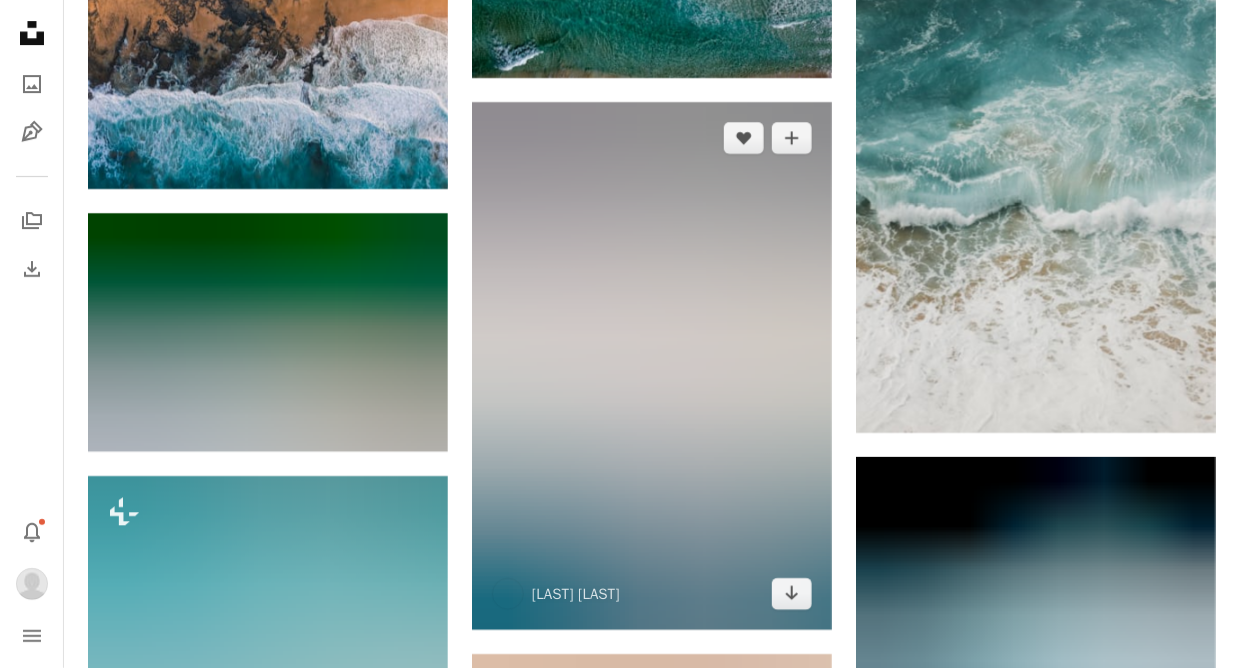 scroll, scrollTop: 4100, scrollLeft: 0, axis: vertical 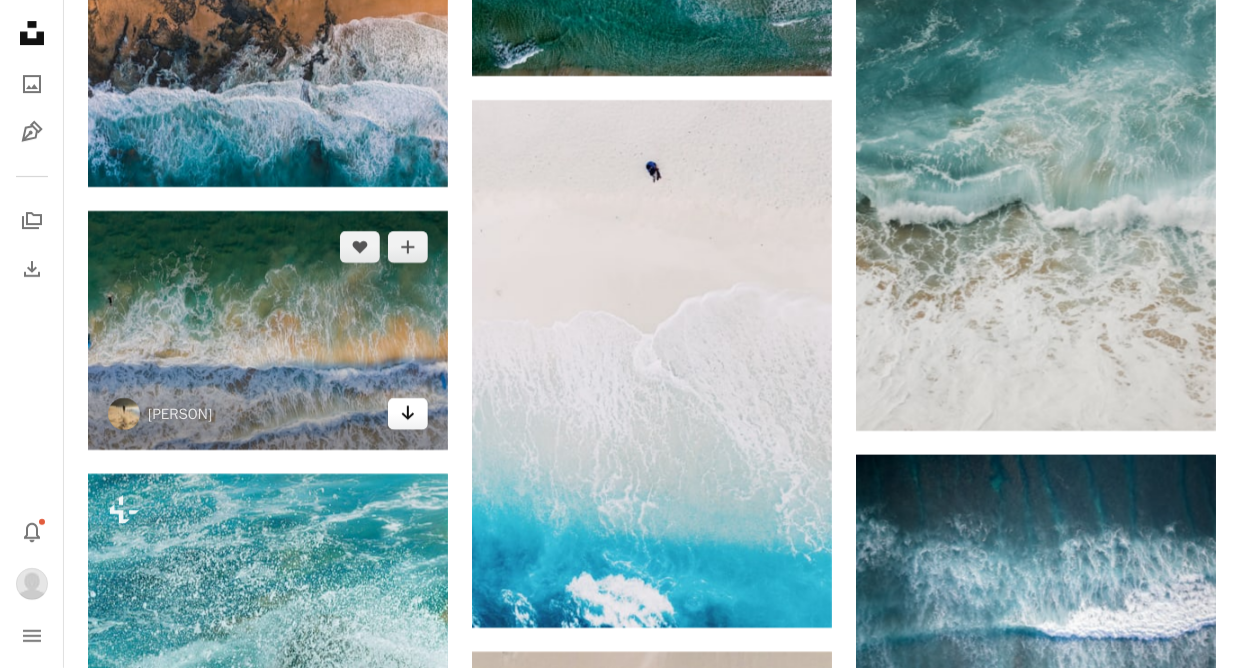 click on "Arrow pointing down" 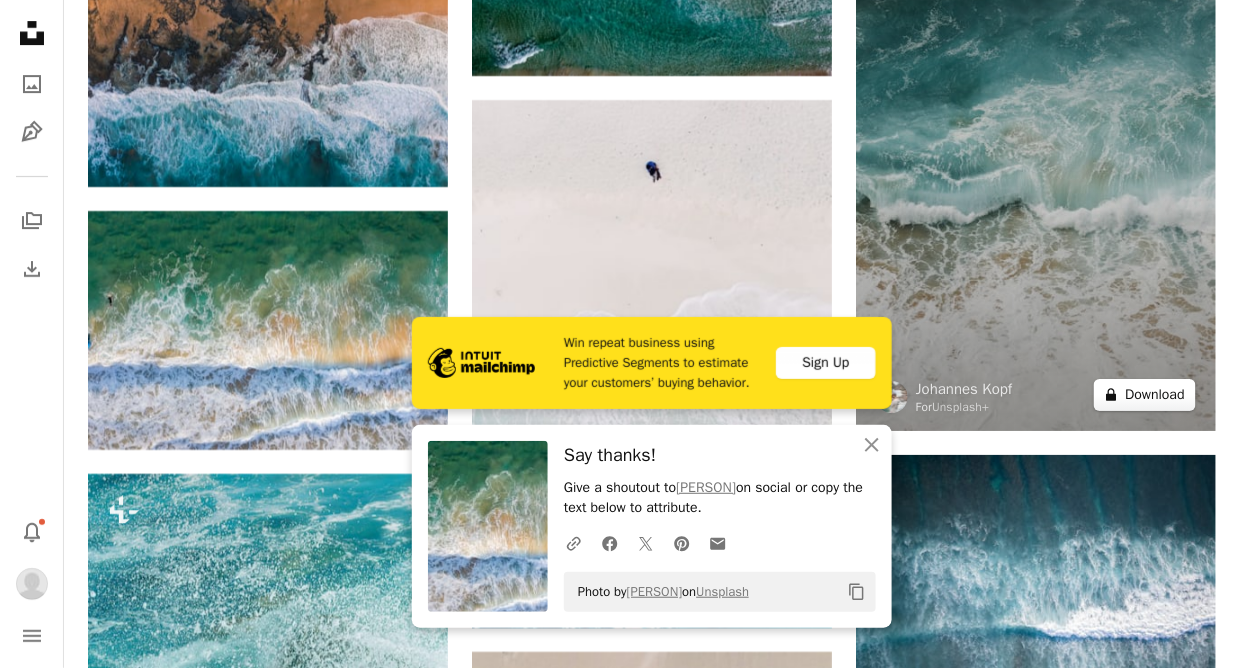 click on "A lock Download" at bounding box center [1145, 395] 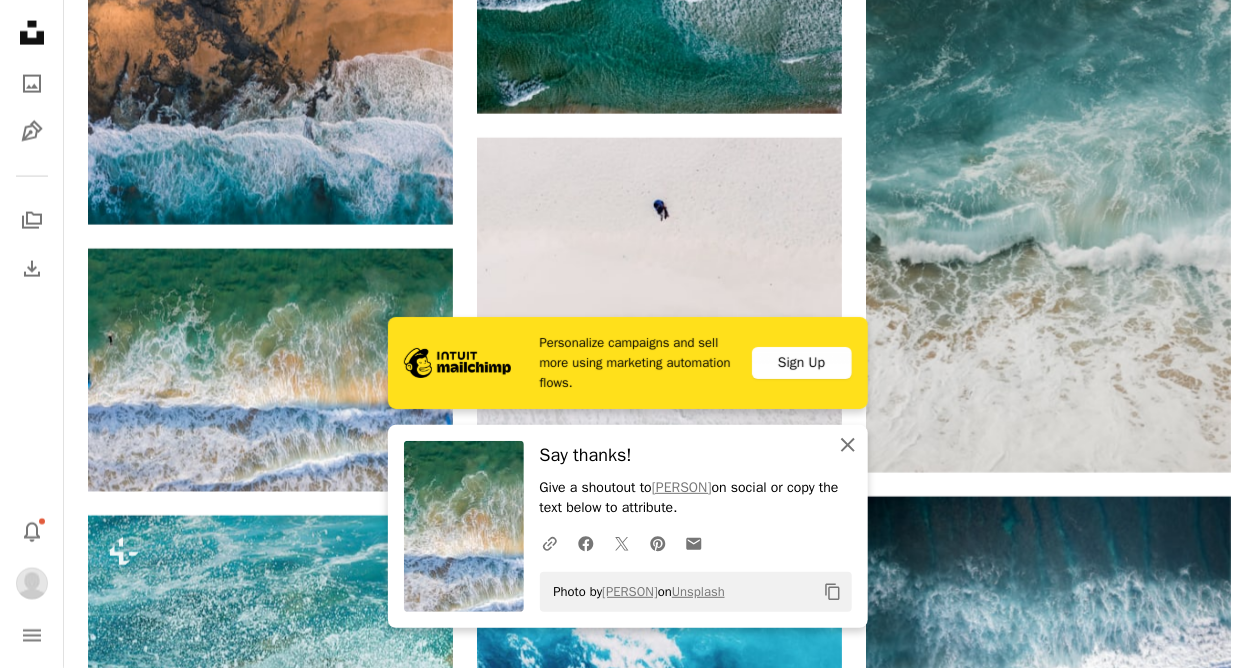 drag, startPoint x: 845, startPoint y: 441, endPoint x: 982, endPoint y: 361, distance: 158.64742 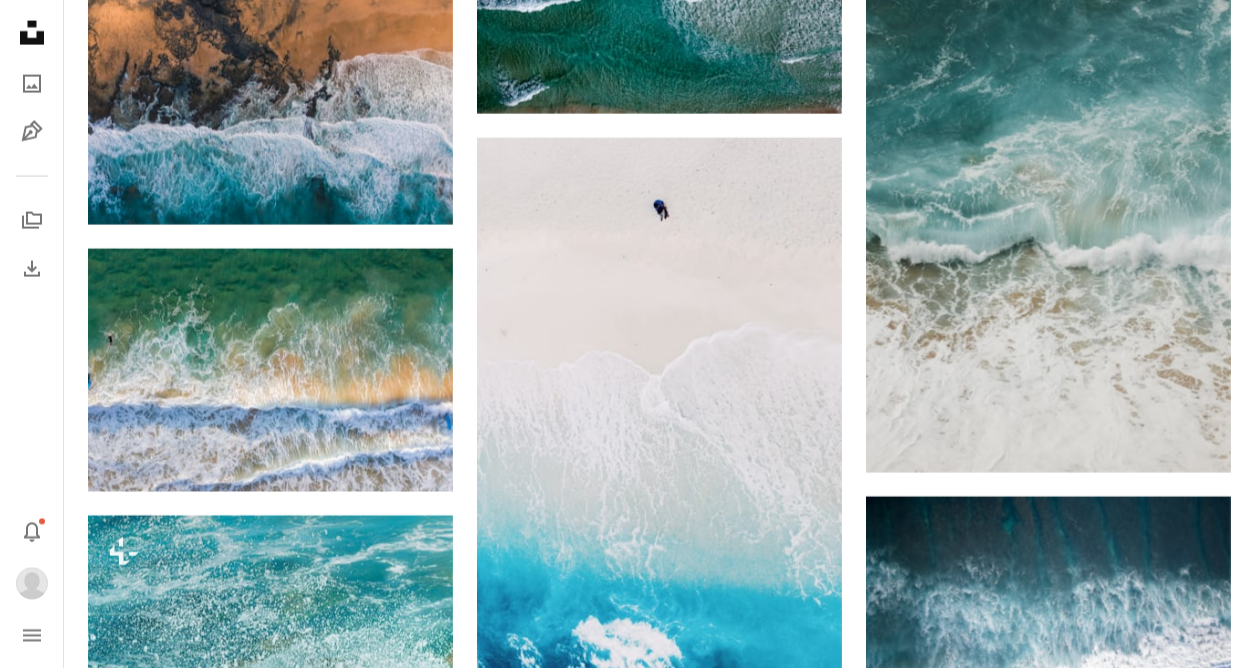 drag, startPoint x: 1112, startPoint y: 217, endPoint x: 1137, endPoint y: 285, distance: 72.44998 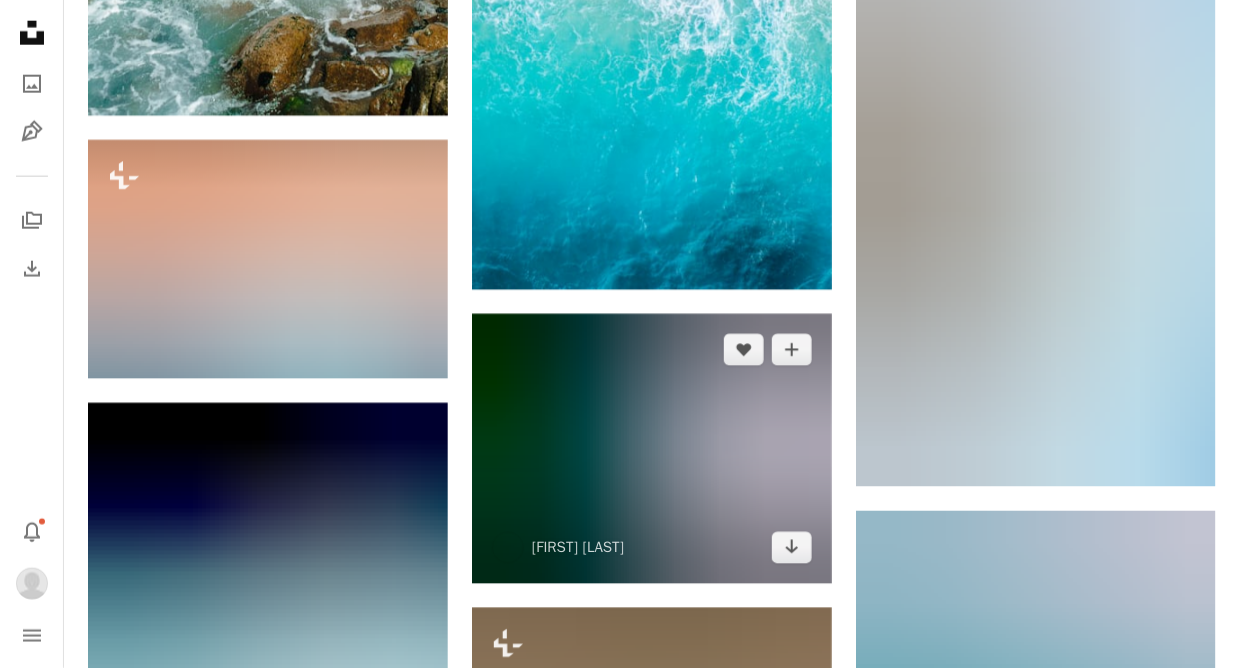 scroll, scrollTop: 5000, scrollLeft: 0, axis: vertical 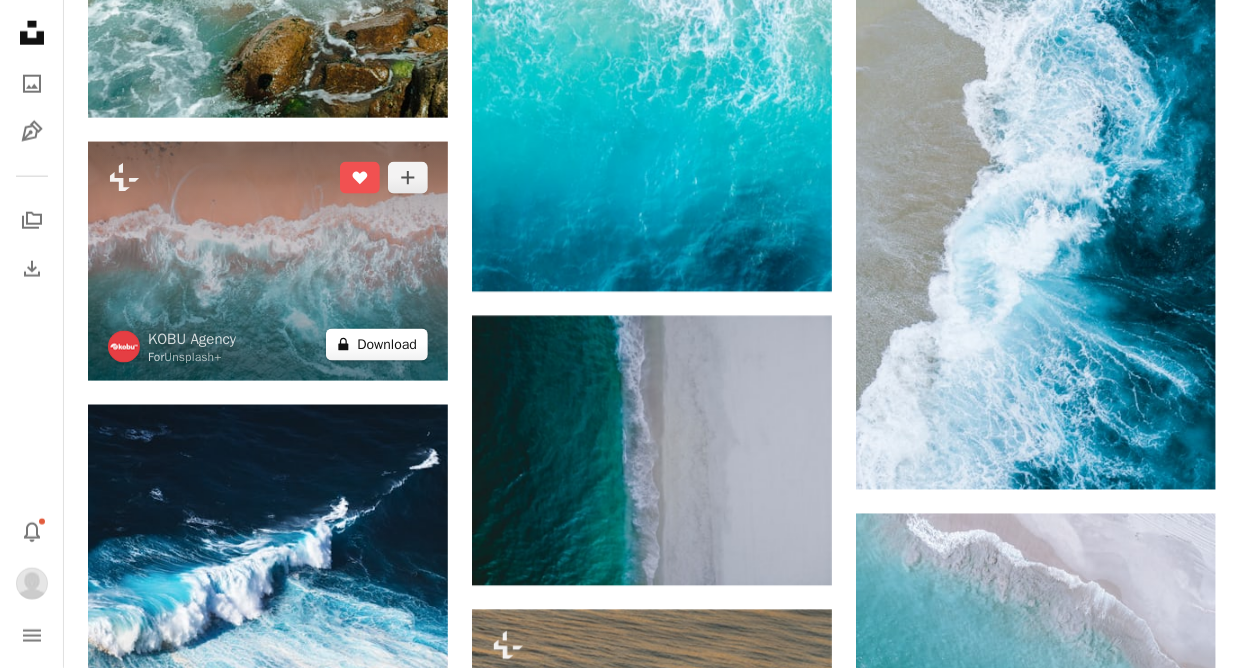 click on "A lock Download" at bounding box center (377, 345) 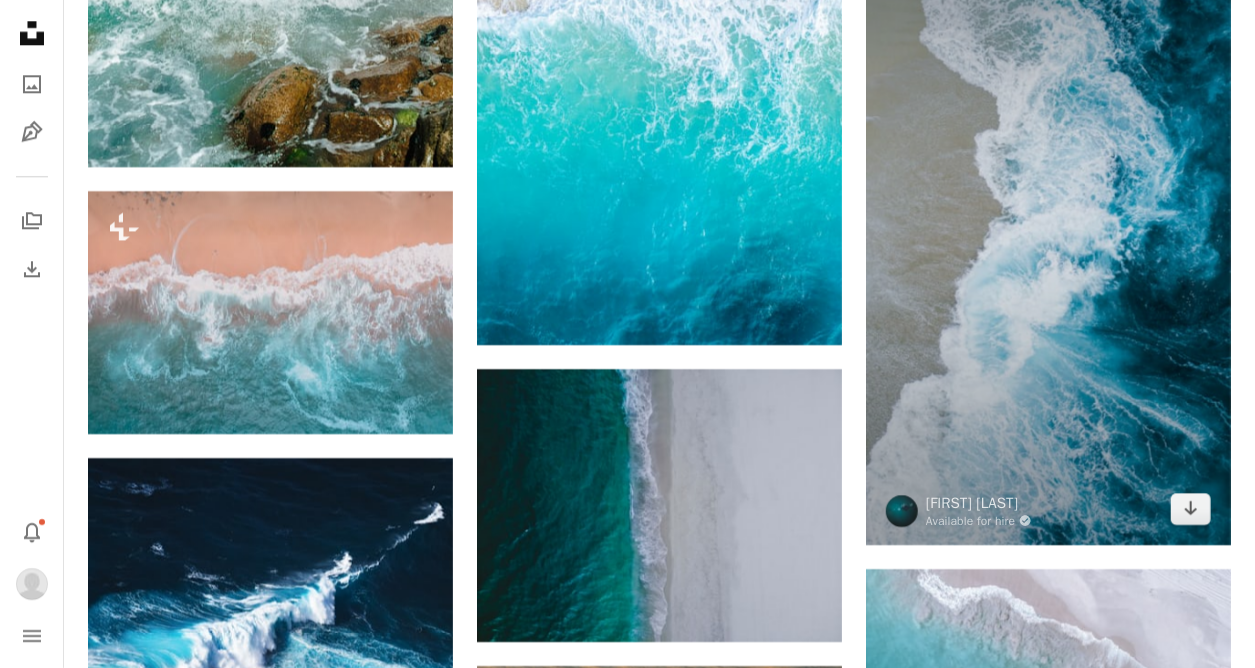 drag, startPoint x: 1106, startPoint y: 499, endPoint x: 959, endPoint y: 429, distance: 162.81584 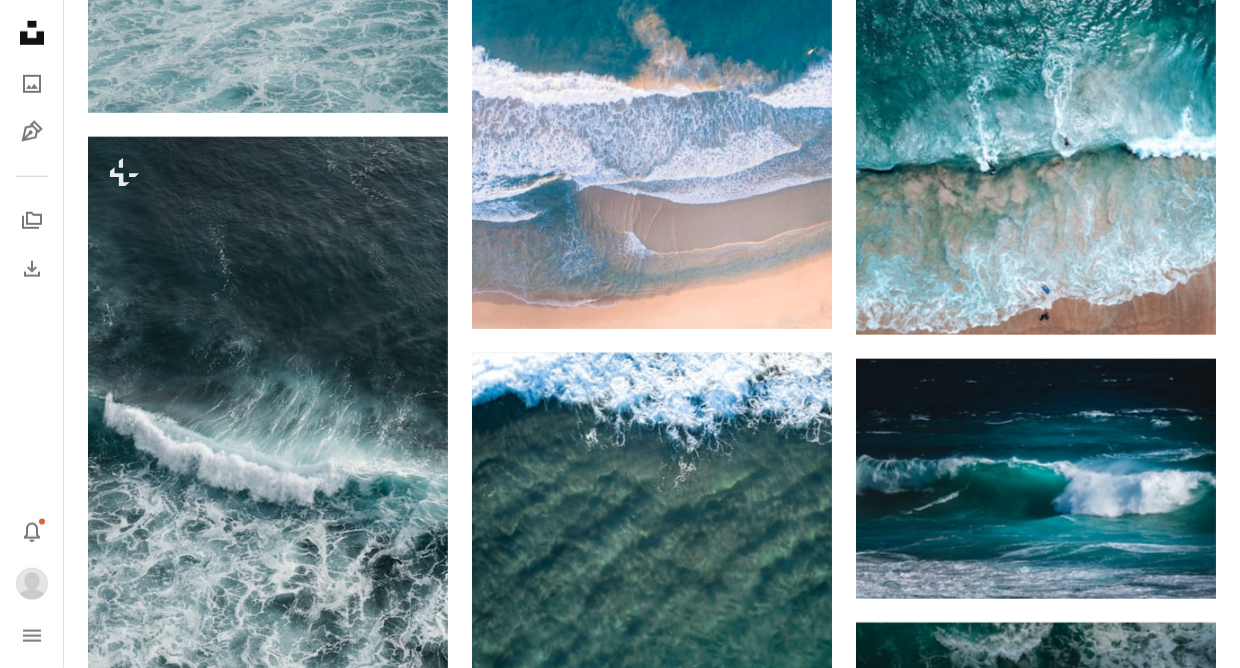 scroll, scrollTop: 6969, scrollLeft: 0, axis: vertical 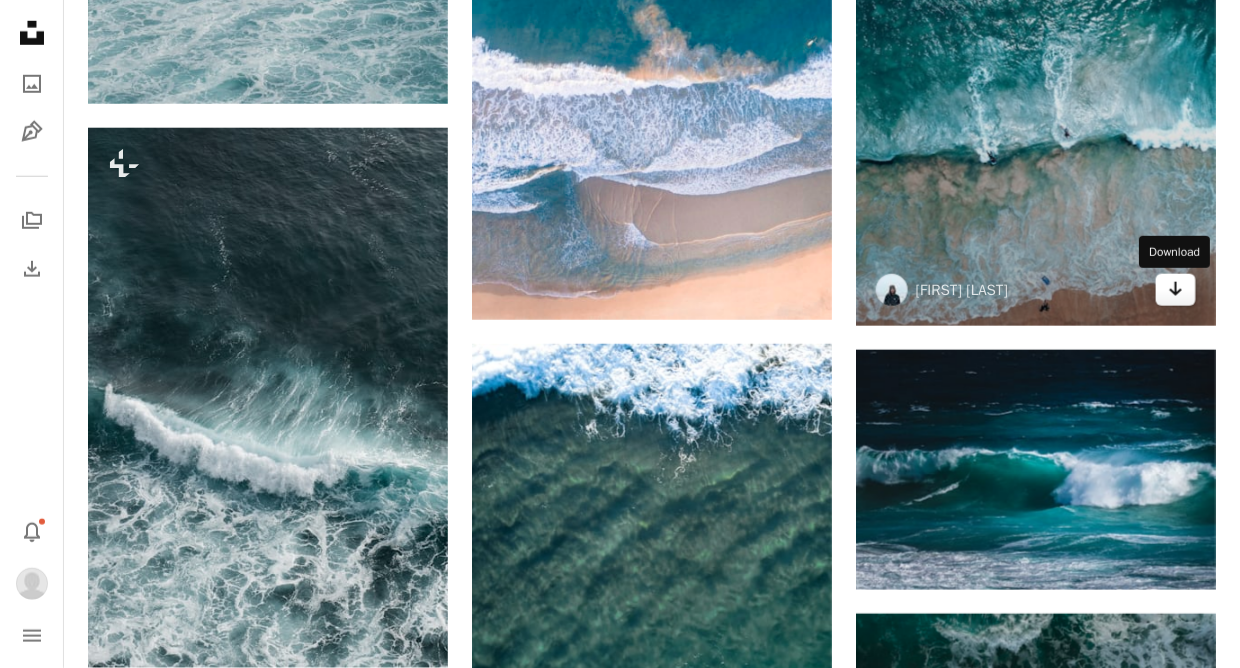 click on "Arrow pointing down" at bounding box center (1176, 290) 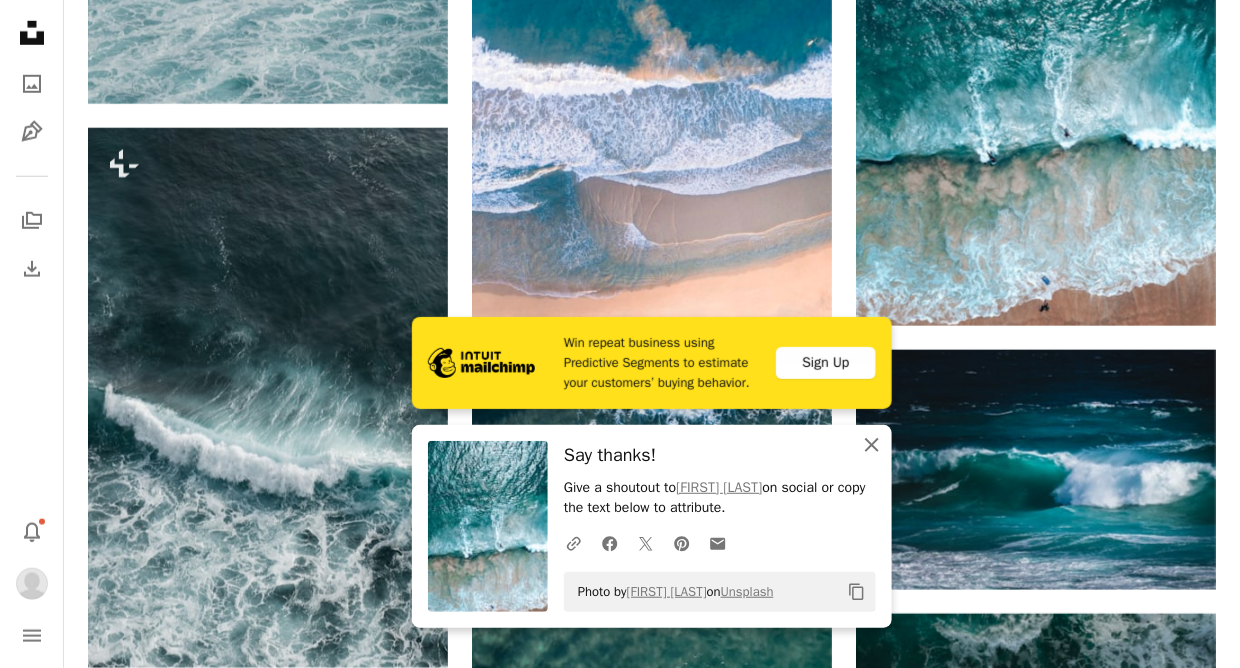 drag, startPoint x: 875, startPoint y: 441, endPoint x: 867, endPoint y: 434, distance: 10.630146 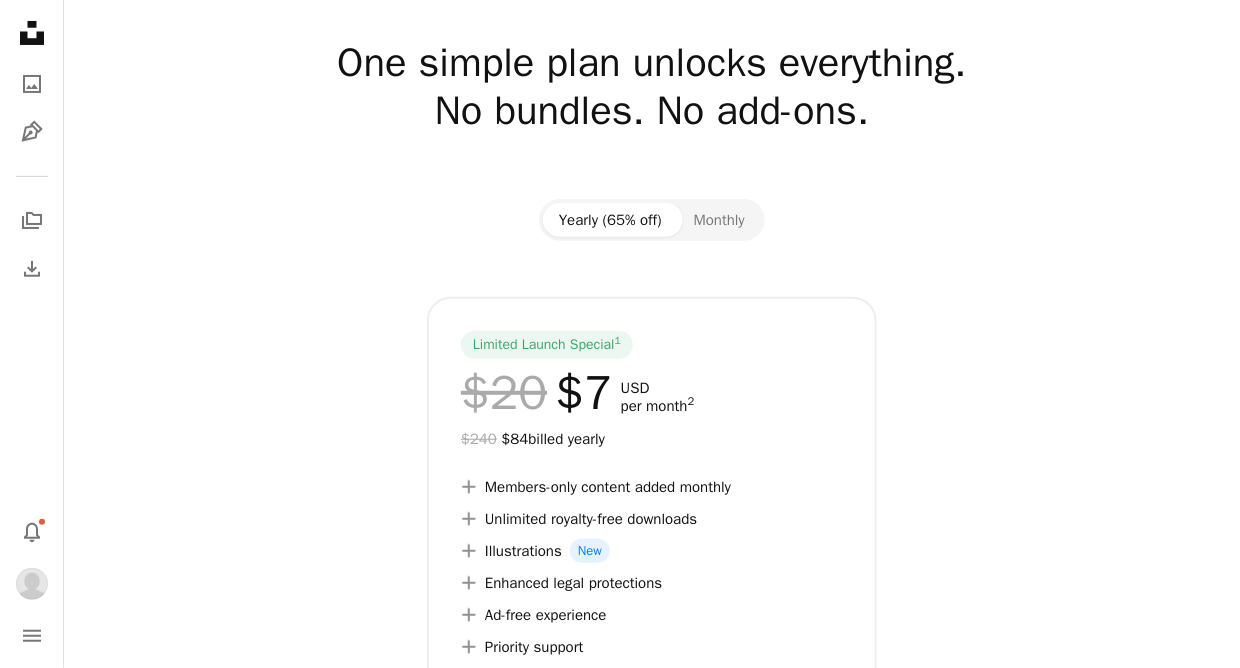 scroll, scrollTop: 200, scrollLeft: 0, axis: vertical 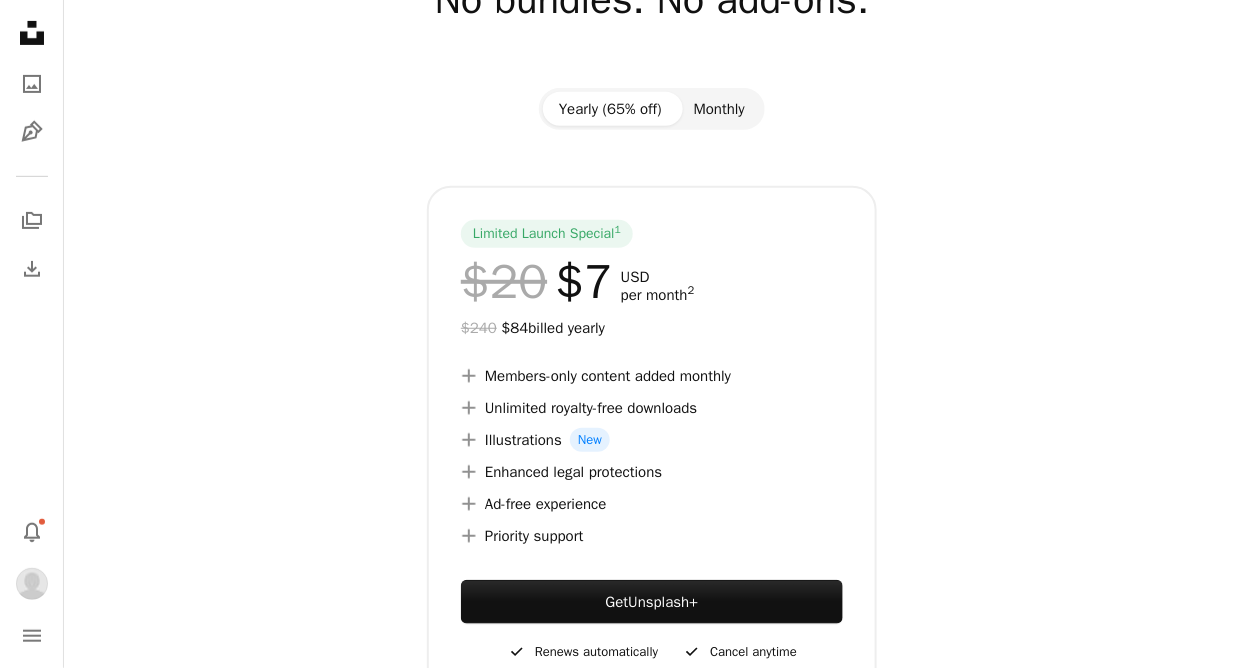 click on "Monthly" at bounding box center [719, 109] 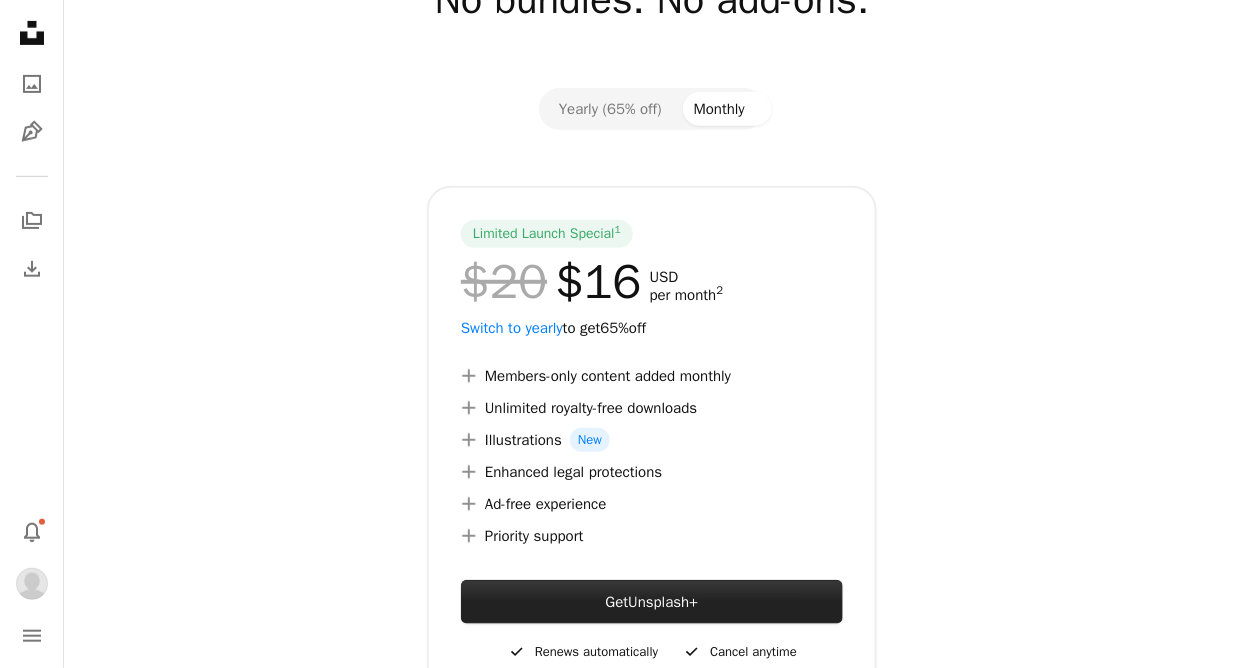 click on "Unsplash+" at bounding box center [663, 602] 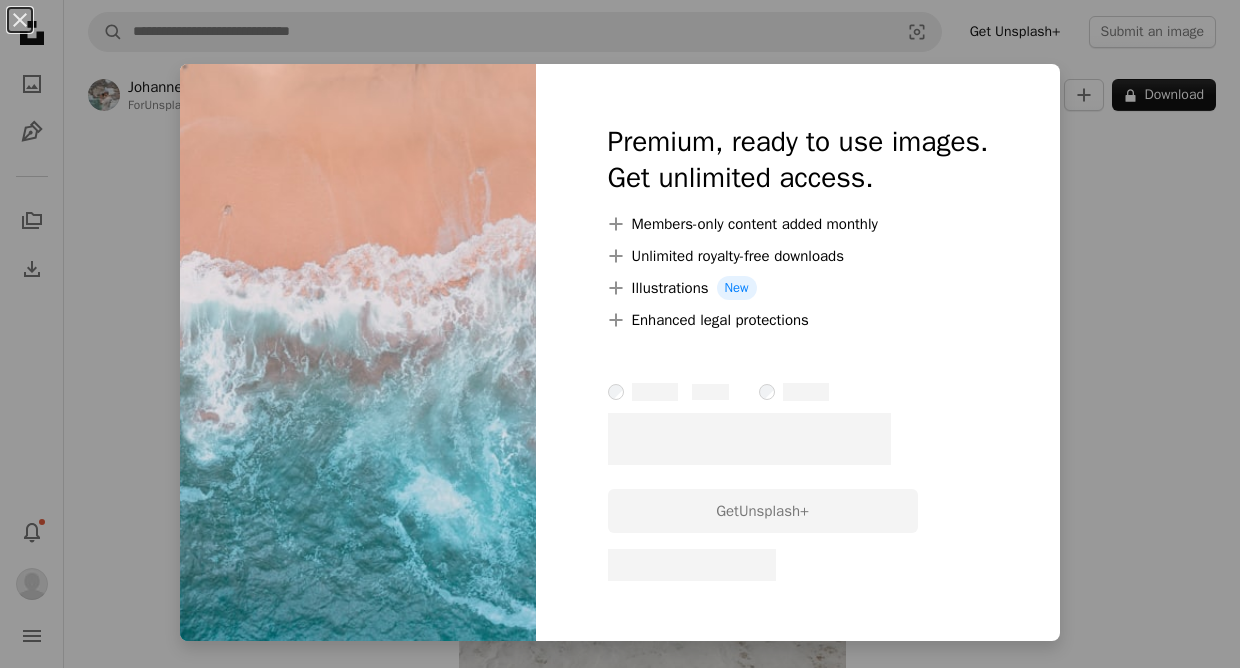 scroll, scrollTop: 1700, scrollLeft: 0, axis: vertical 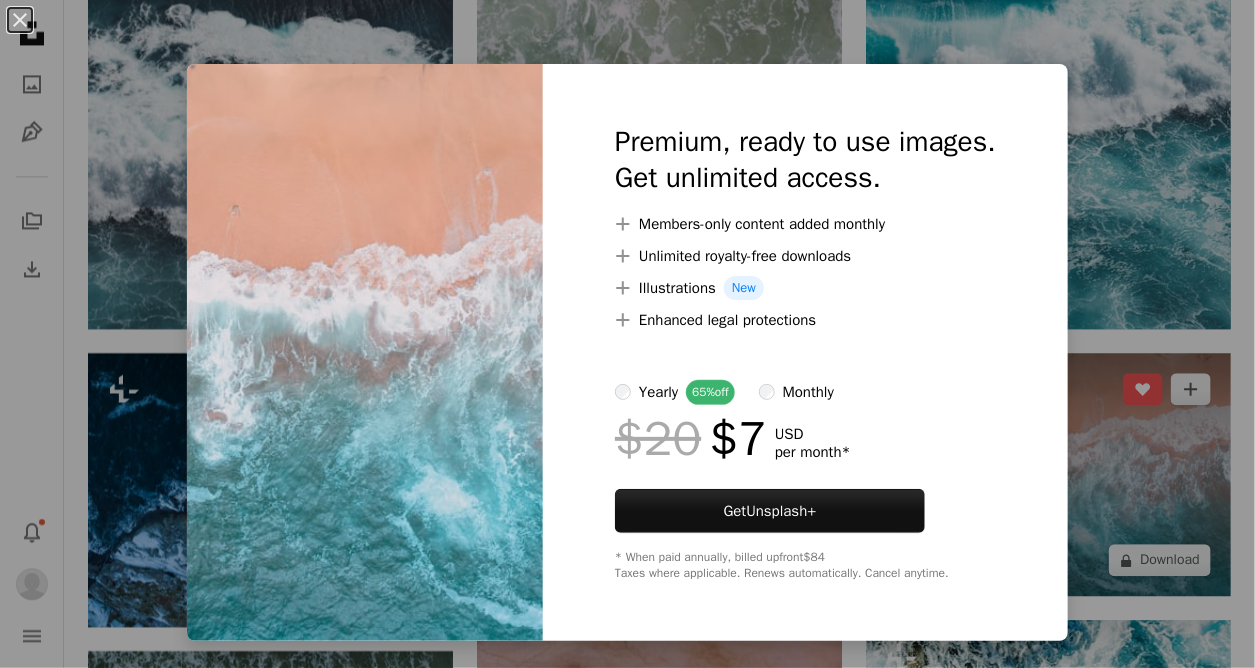 click on "An X shape Premium, ready to use images. Get unlimited access. A plus sign Members-only content added monthly A plus sign Unlimited royalty-free downloads A plus sign Illustrations  New A plus sign Enhanced legal protections yearly 65%  off monthly $20   $7 USD per month * Get  Unsplash+ * When paid annually, billed upfront  $84 Taxes where applicable. Renews automatically. Cancel anytime." at bounding box center [627, 334] 